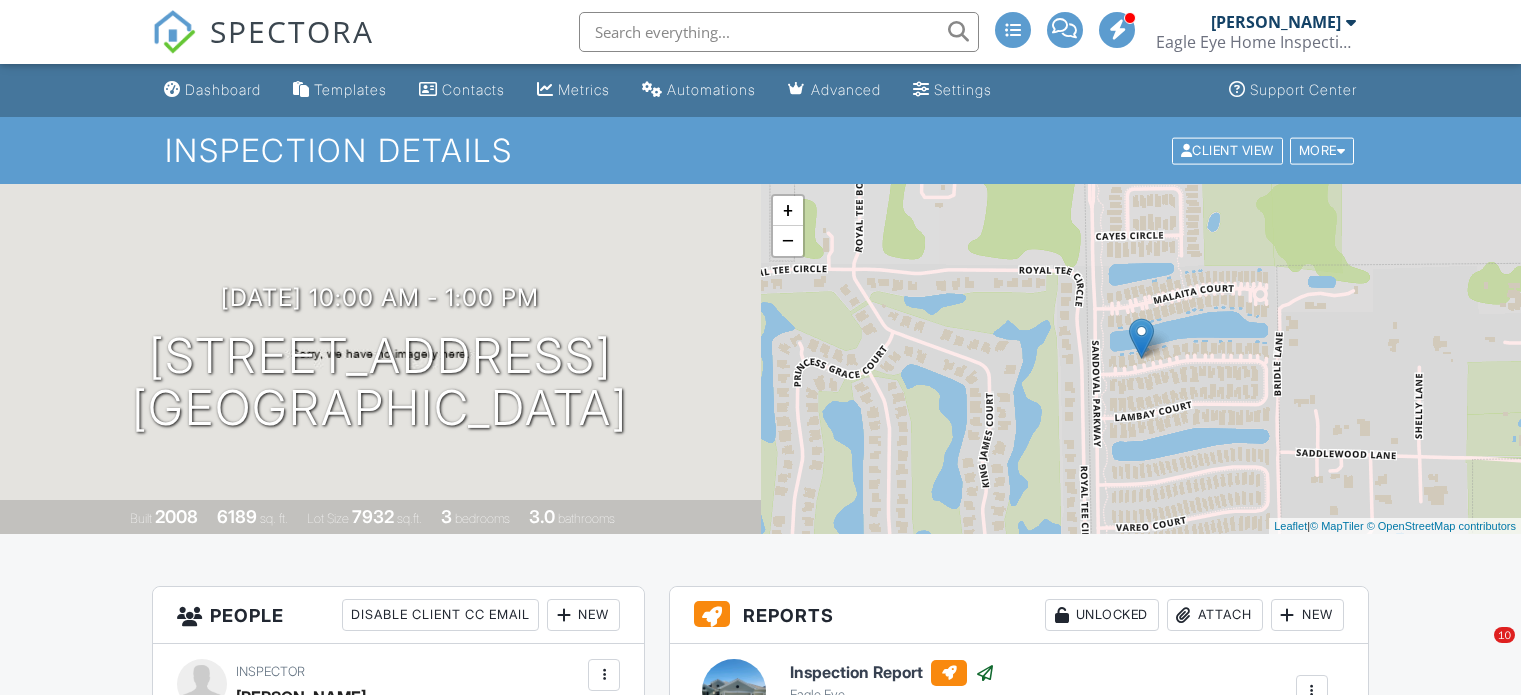 scroll, scrollTop: 0, scrollLeft: 0, axis: both 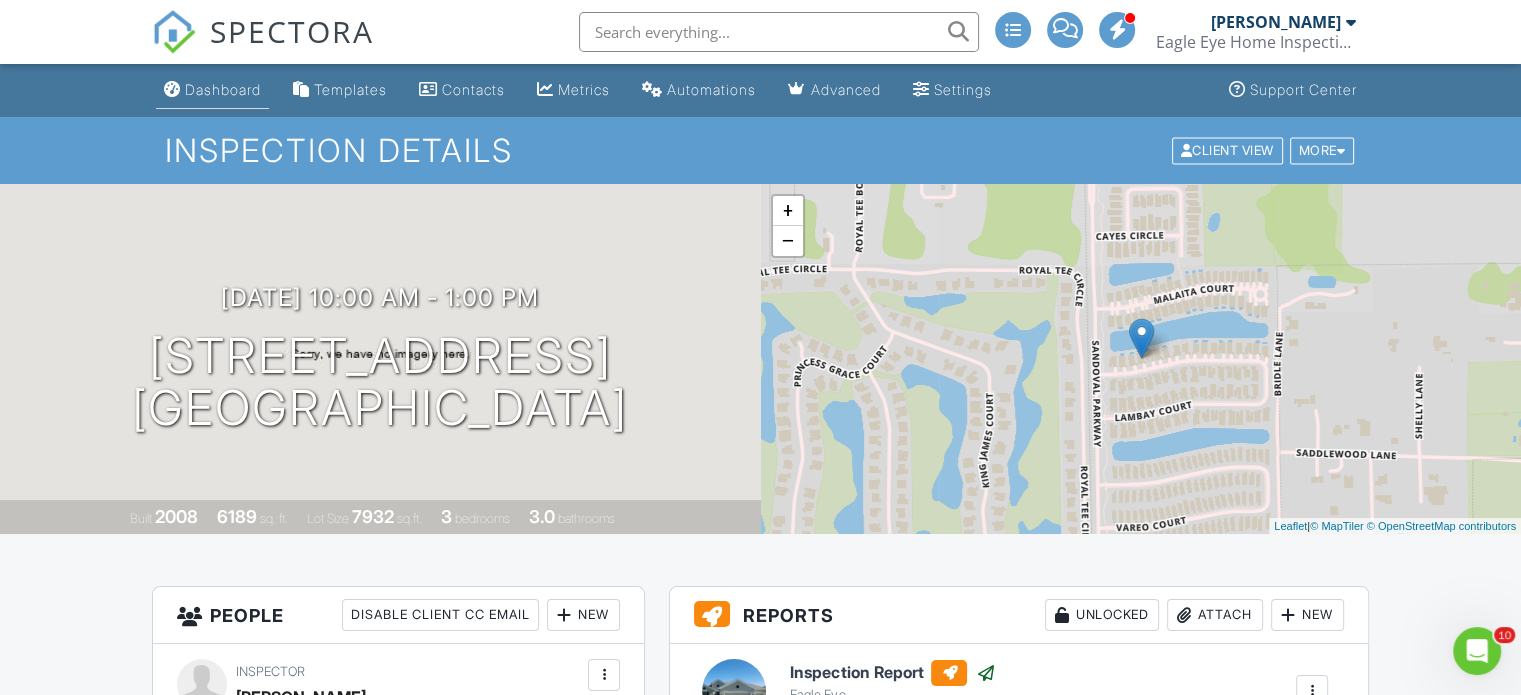 click on "Dashboard" at bounding box center (223, 89) 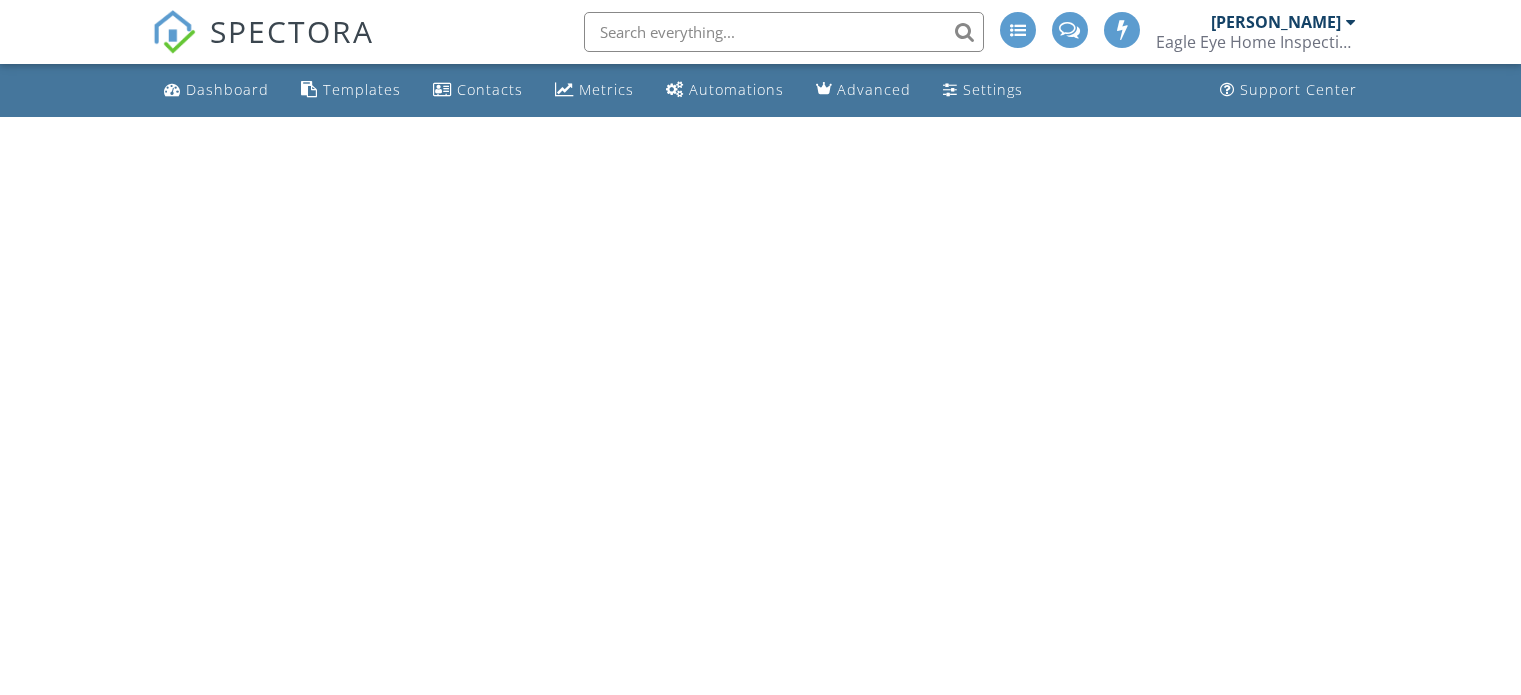 scroll, scrollTop: 0, scrollLeft: 0, axis: both 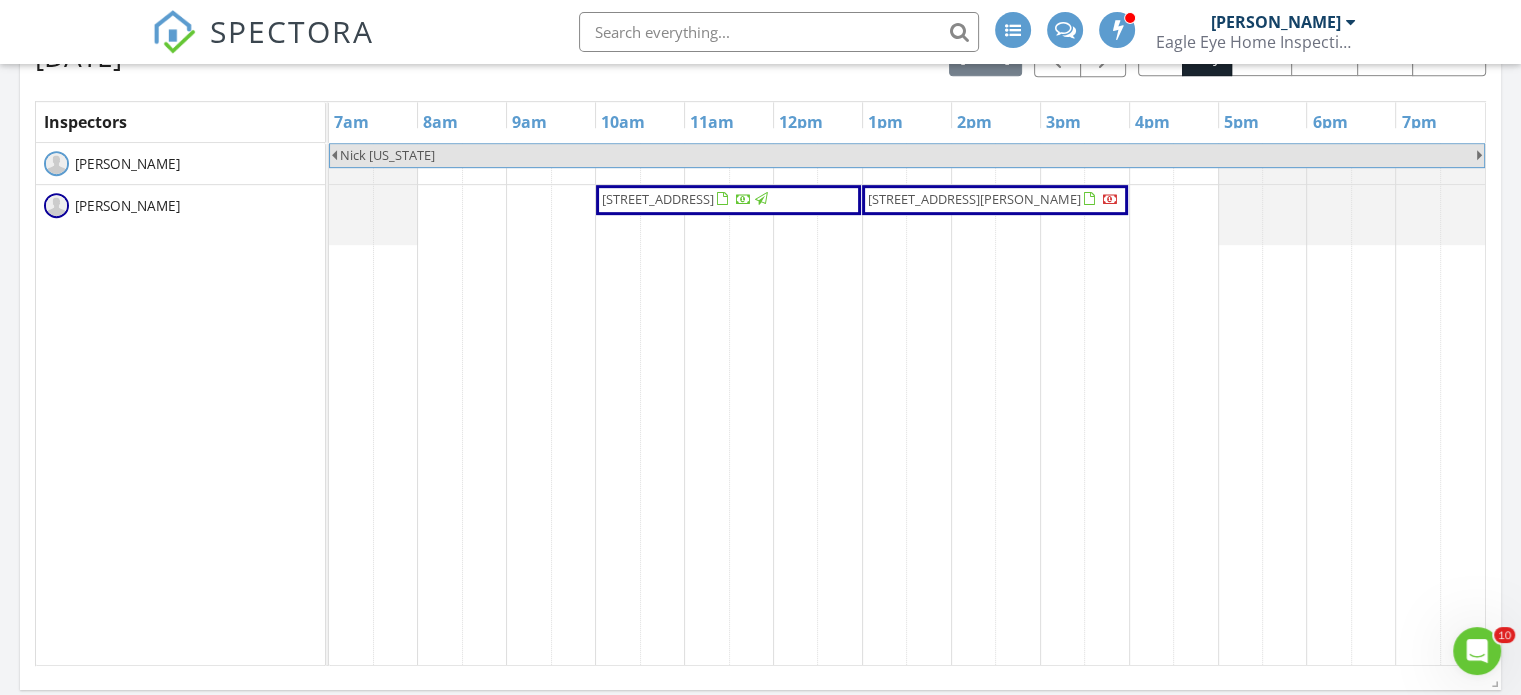 click on "[STREET_ADDRESS][PERSON_NAME]" at bounding box center [974, 199] 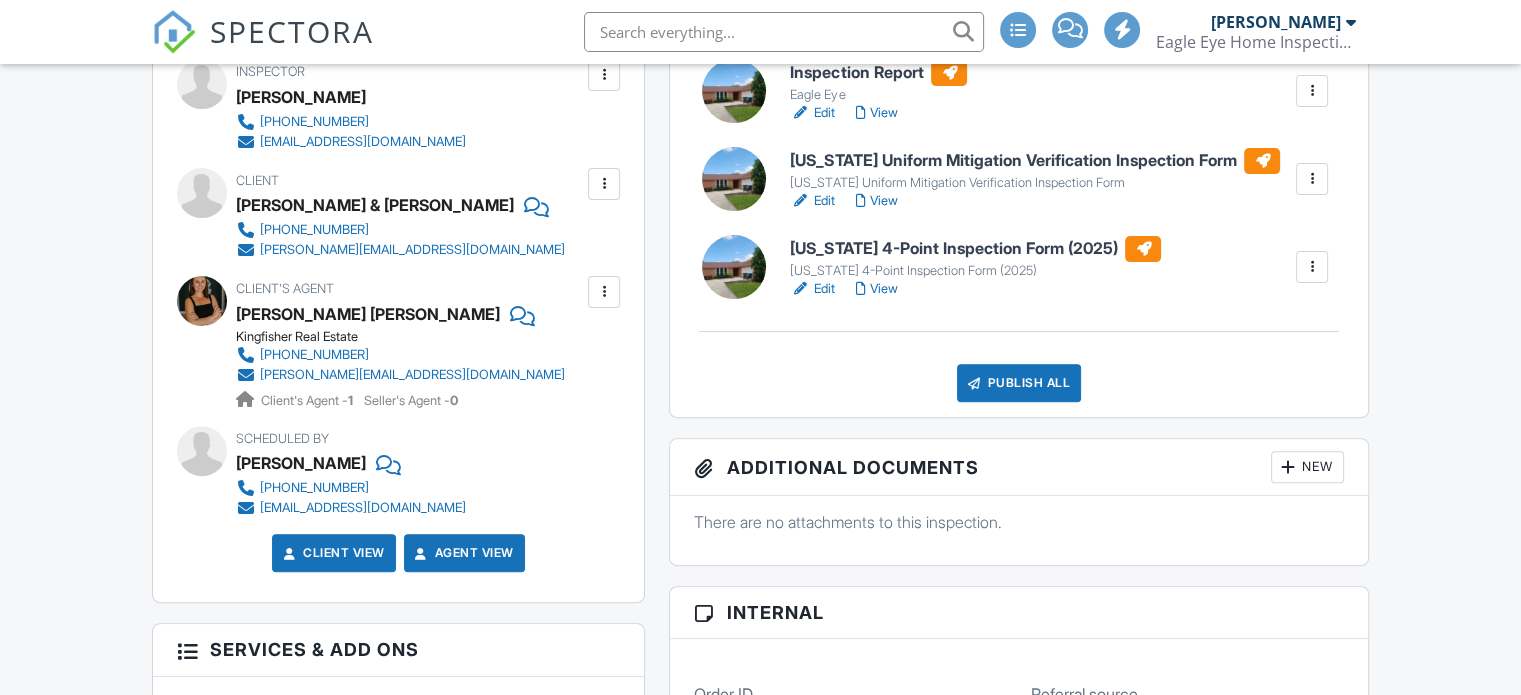 scroll, scrollTop: 300, scrollLeft: 0, axis: vertical 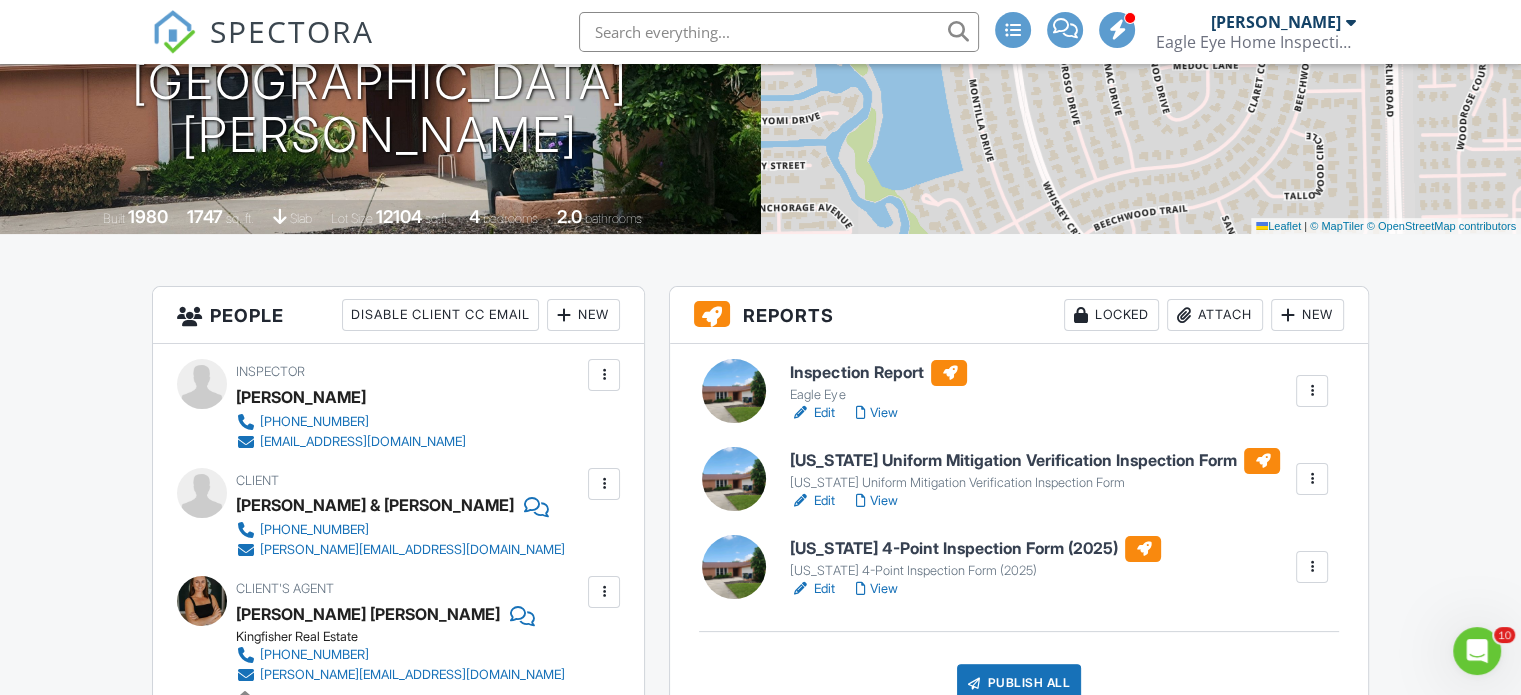 click on "Edit" at bounding box center (812, 501) 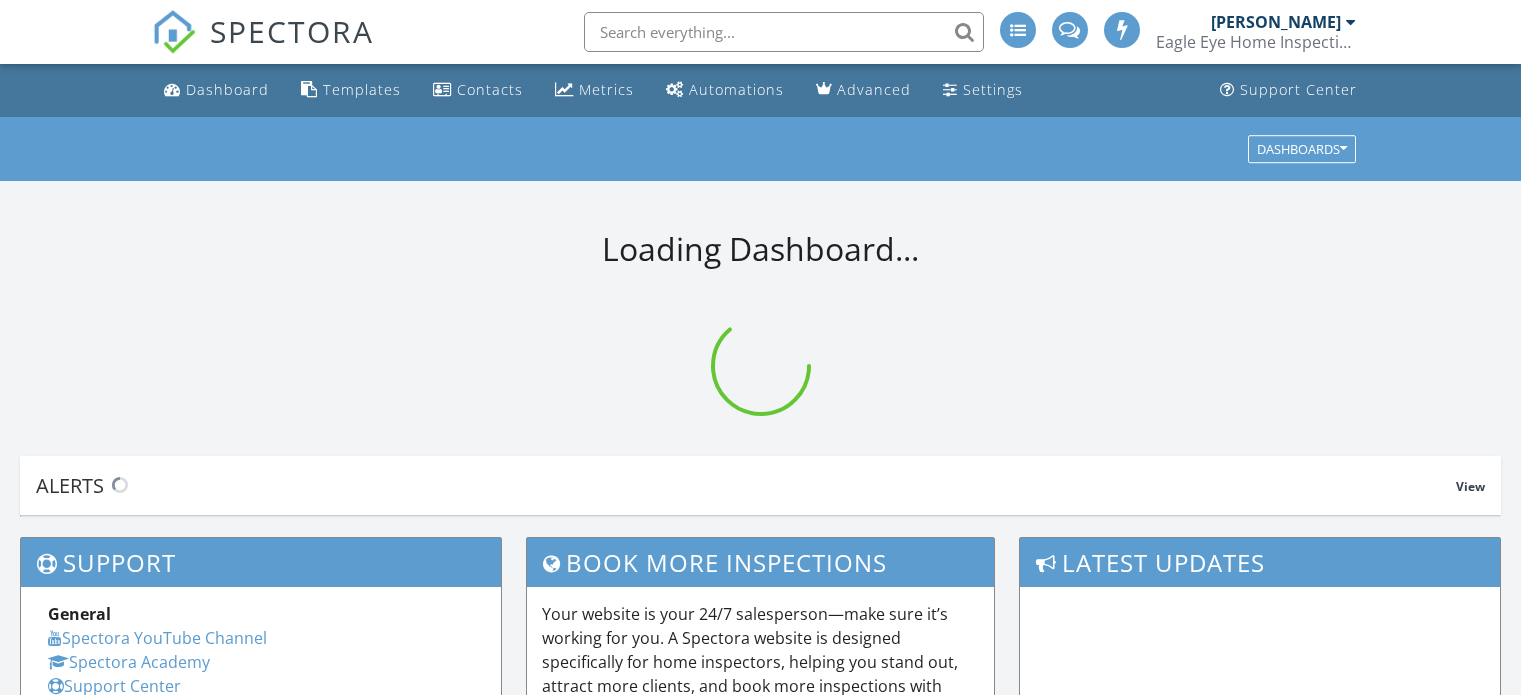 scroll, scrollTop: 0, scrollLeft: 0, axis: both 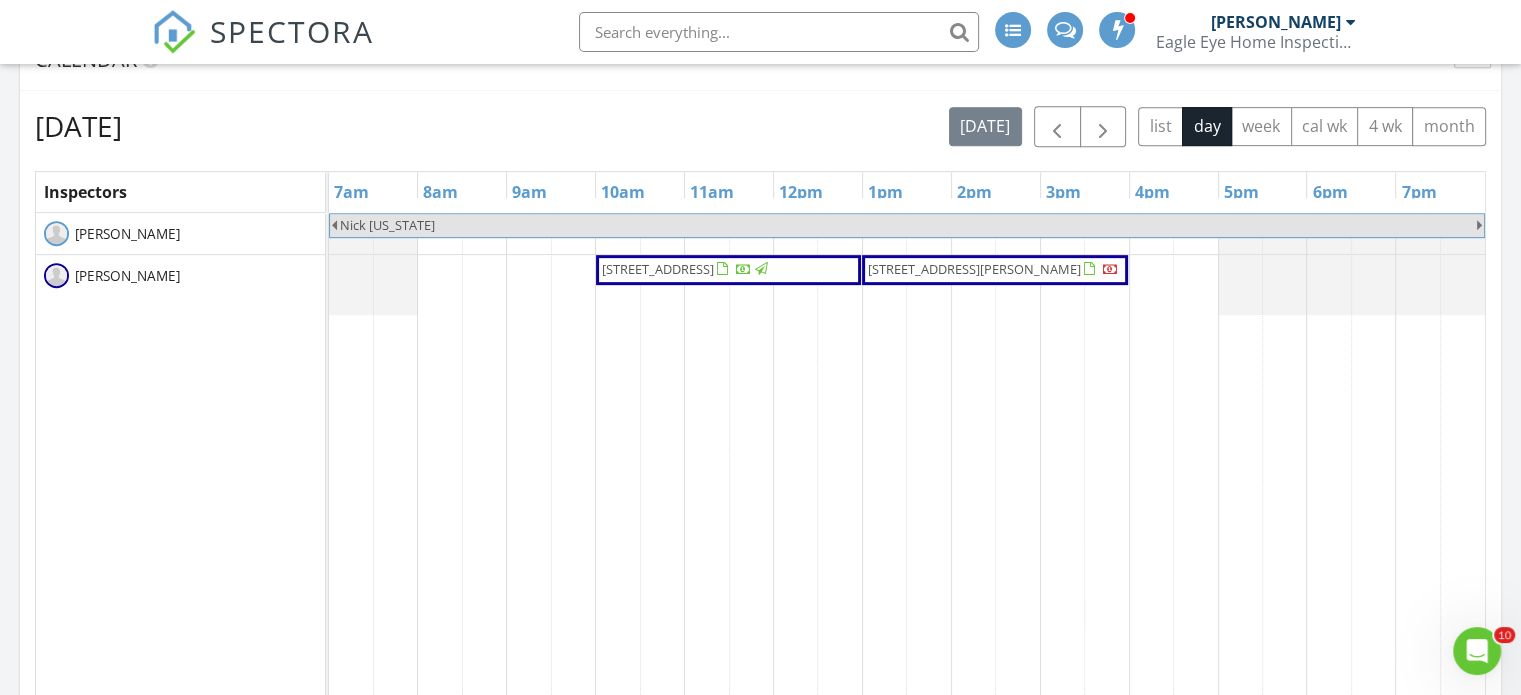 click on "[STREET_ADDRESS][PERSON_NAME]" at bounding box center (974, 269) 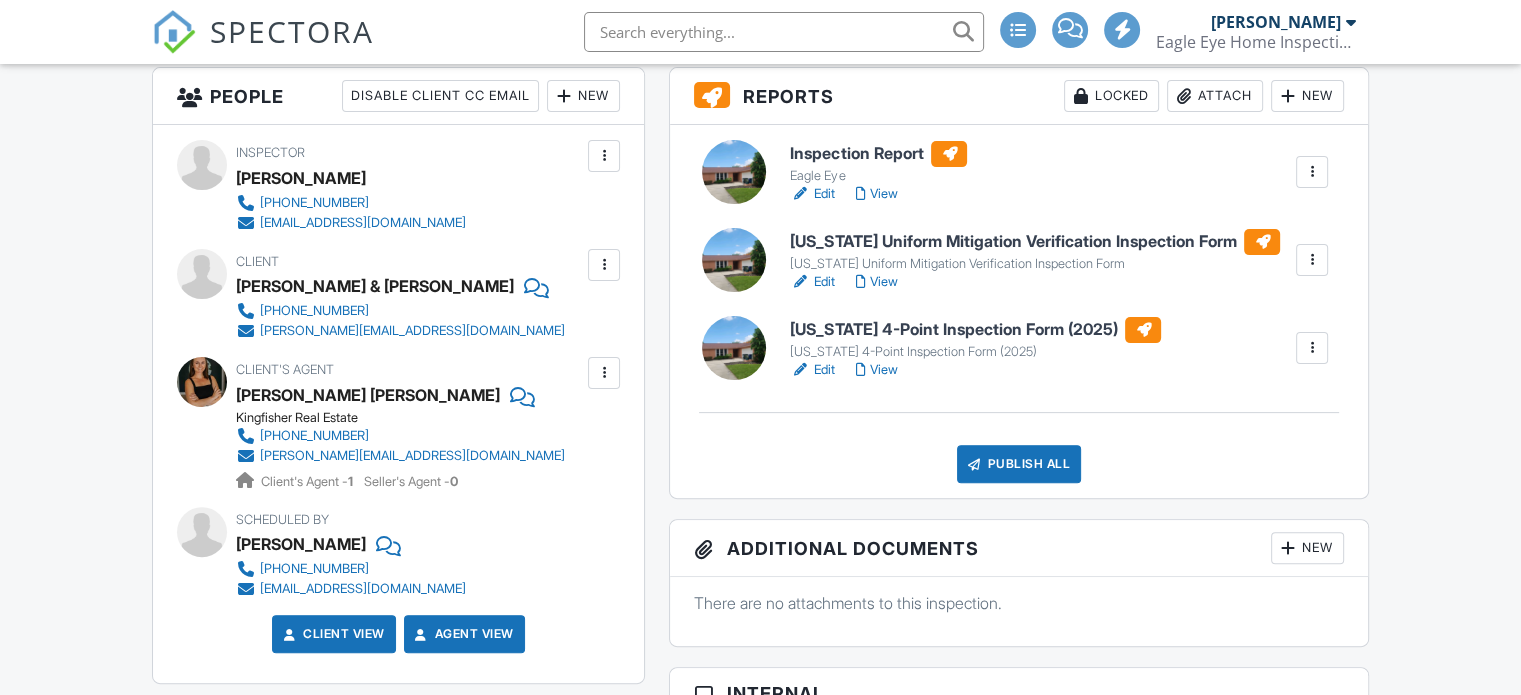 scroll, scrollTop: 400, scrollLeft: 0, axis: vertical 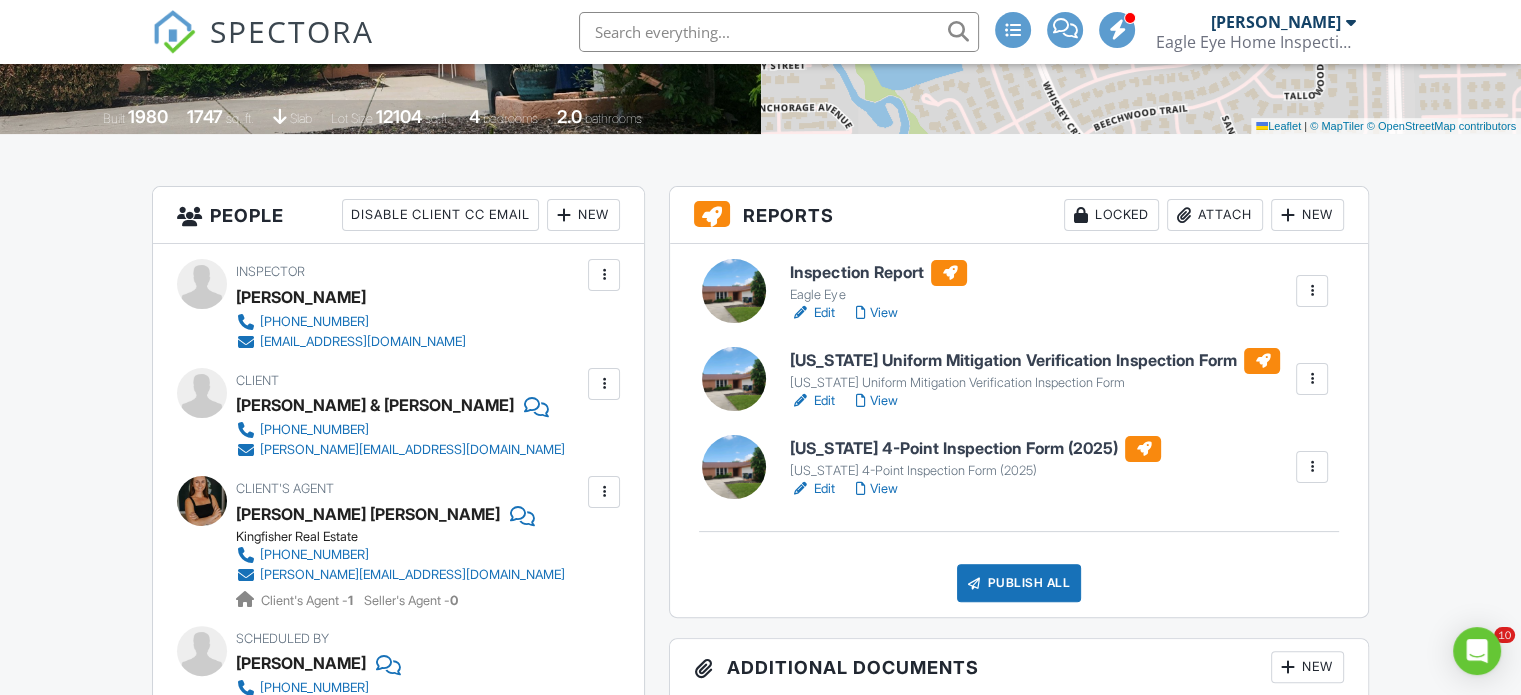 click on "View" at bounding box center (876, 313) 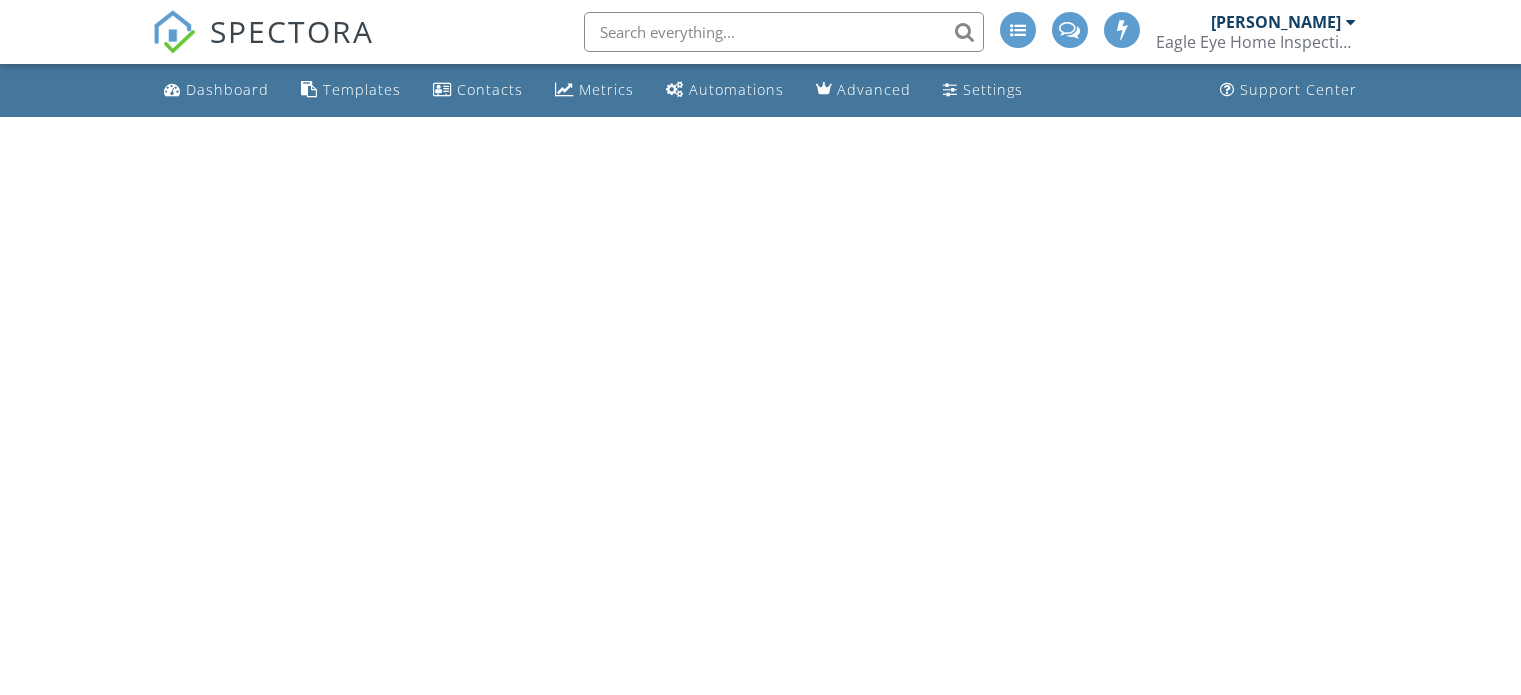 scroll, scrollTop: 0, scrollLeft: 0, axis: both 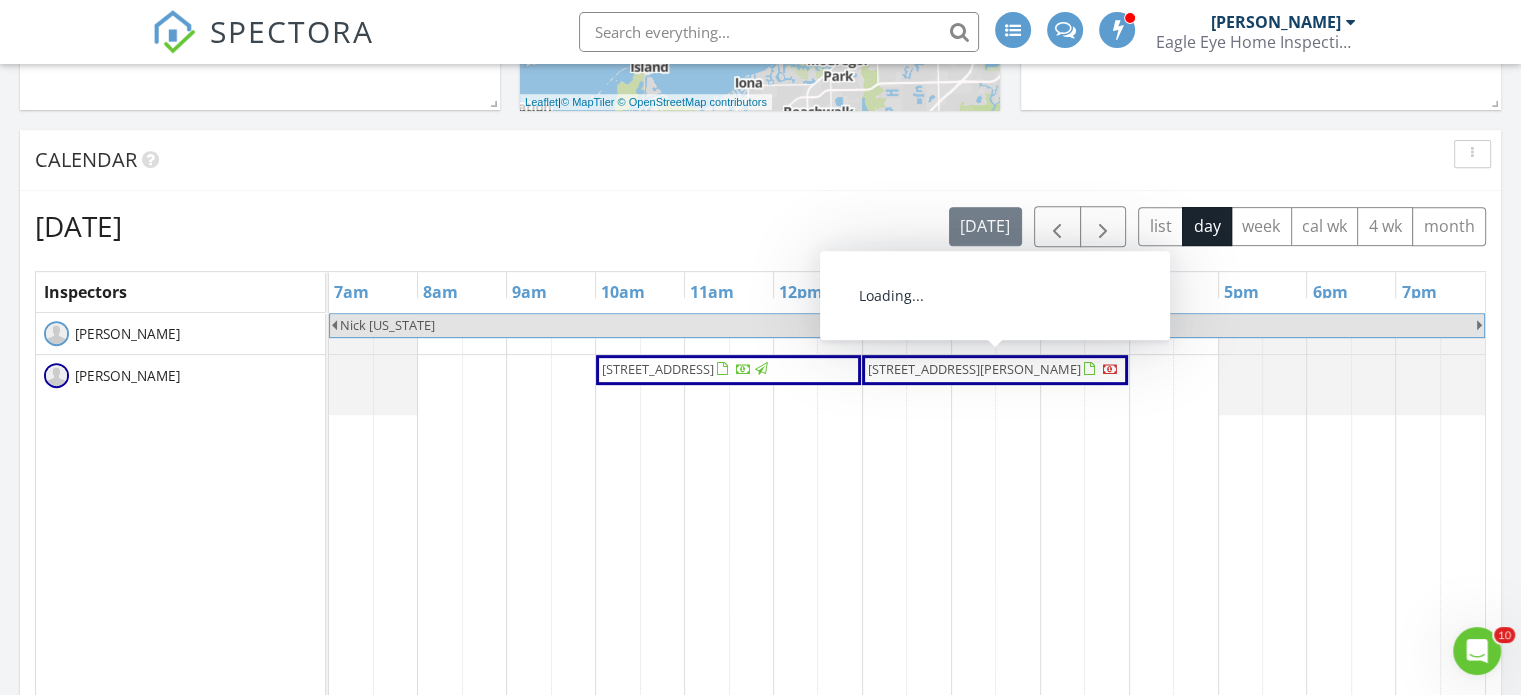 click on "5544 Pernod Dr, Fort Myers 33919" at bounding box center (974, 369) 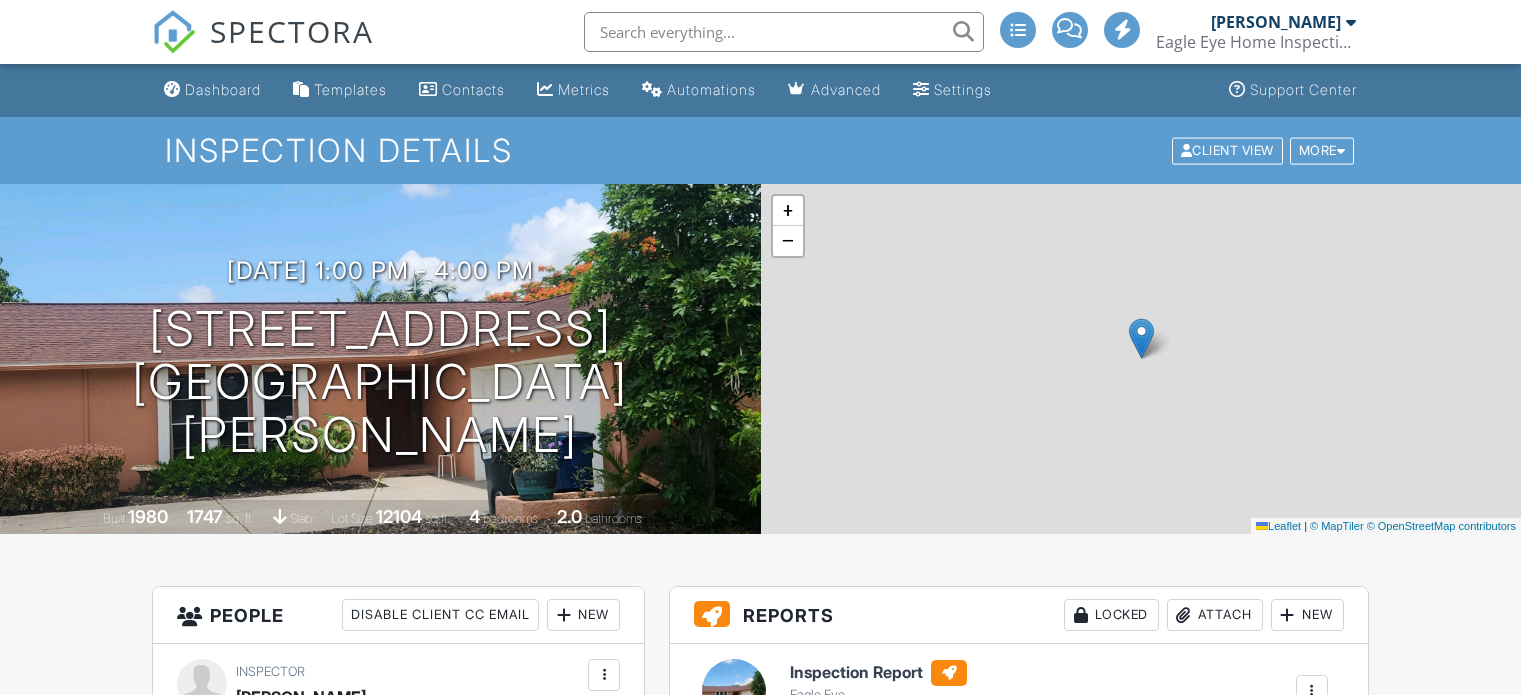 scroll, scrollTop: 400, scrollLeft: 0, axis: vertical 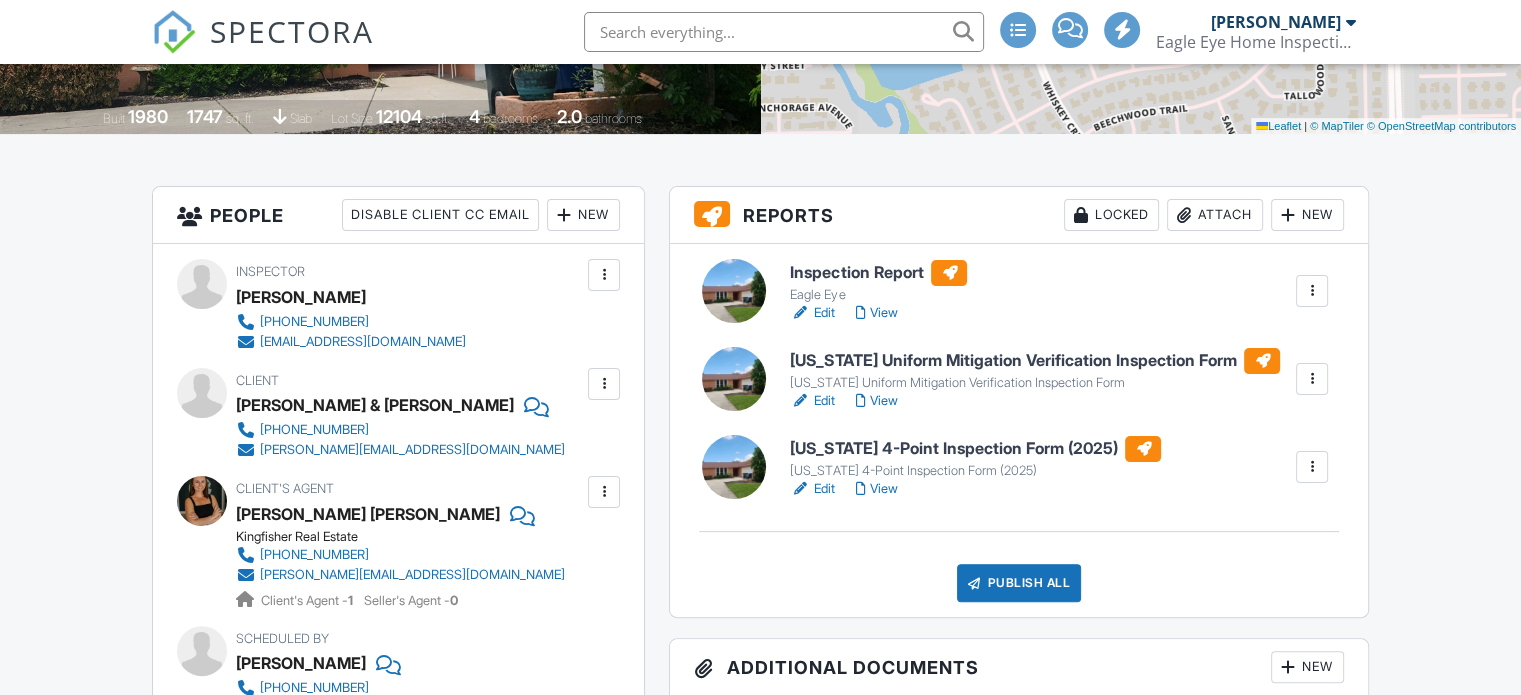 click on "View" at bounding box center [876, 401] 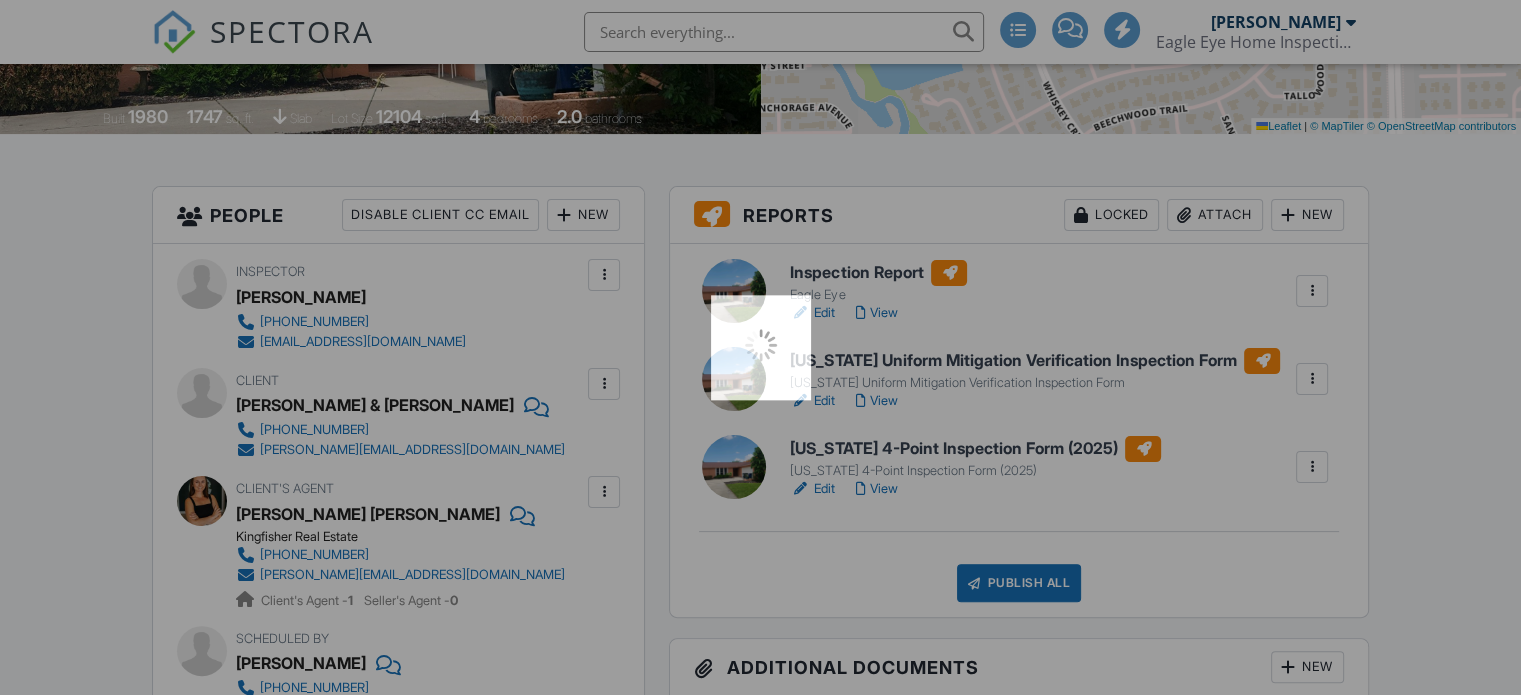 scroll, scrollTop: 0, scrollLeft: 0, axis: both 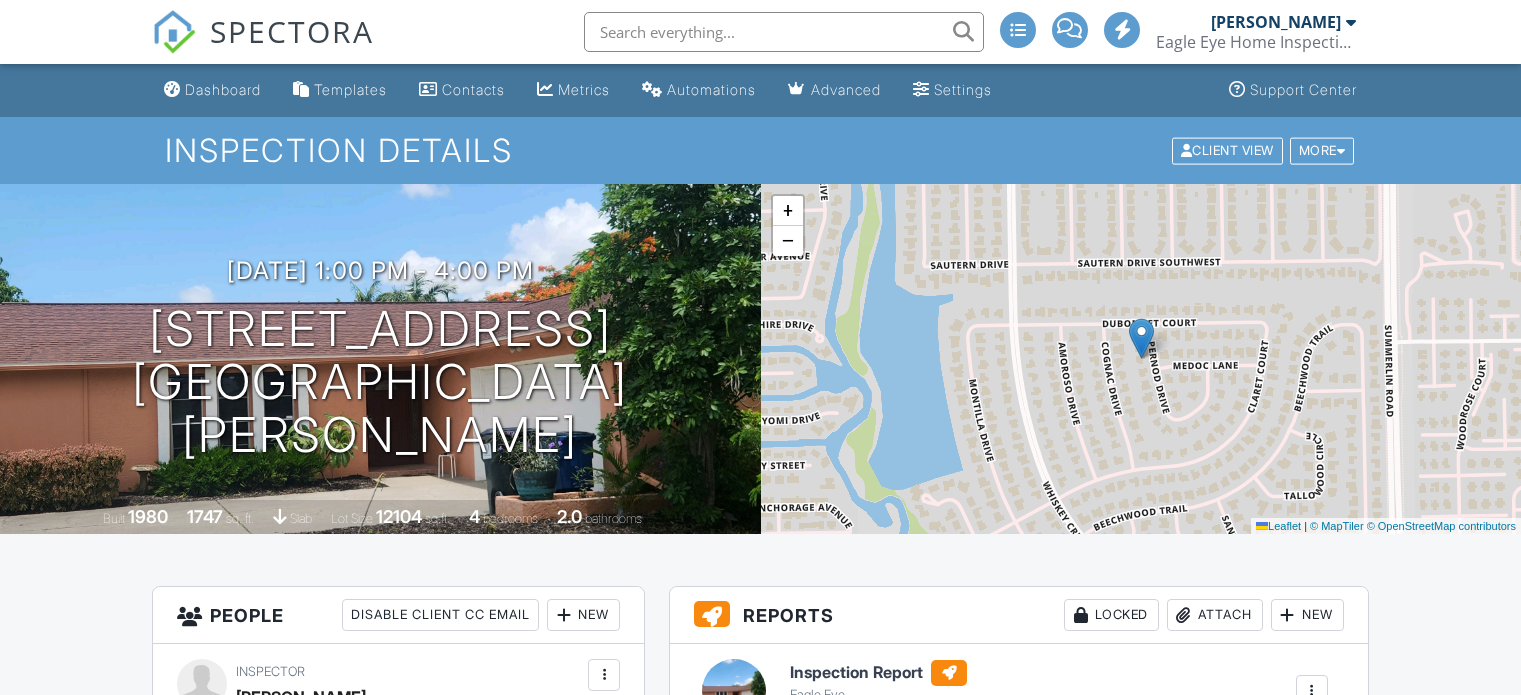 click on "Publish All" at bounding box center [1019, 983] 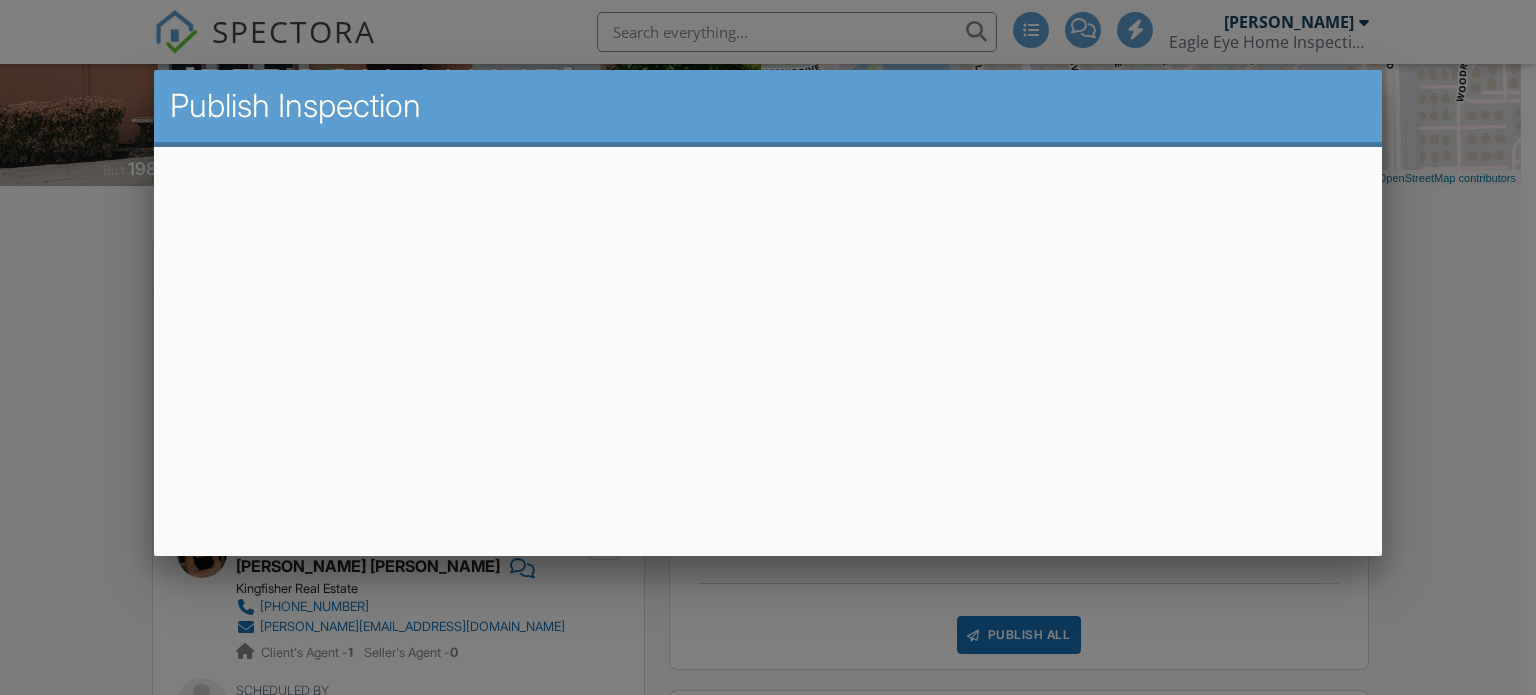scroll, scrollTop: 348, scrollLeft: 0, axis: vertical 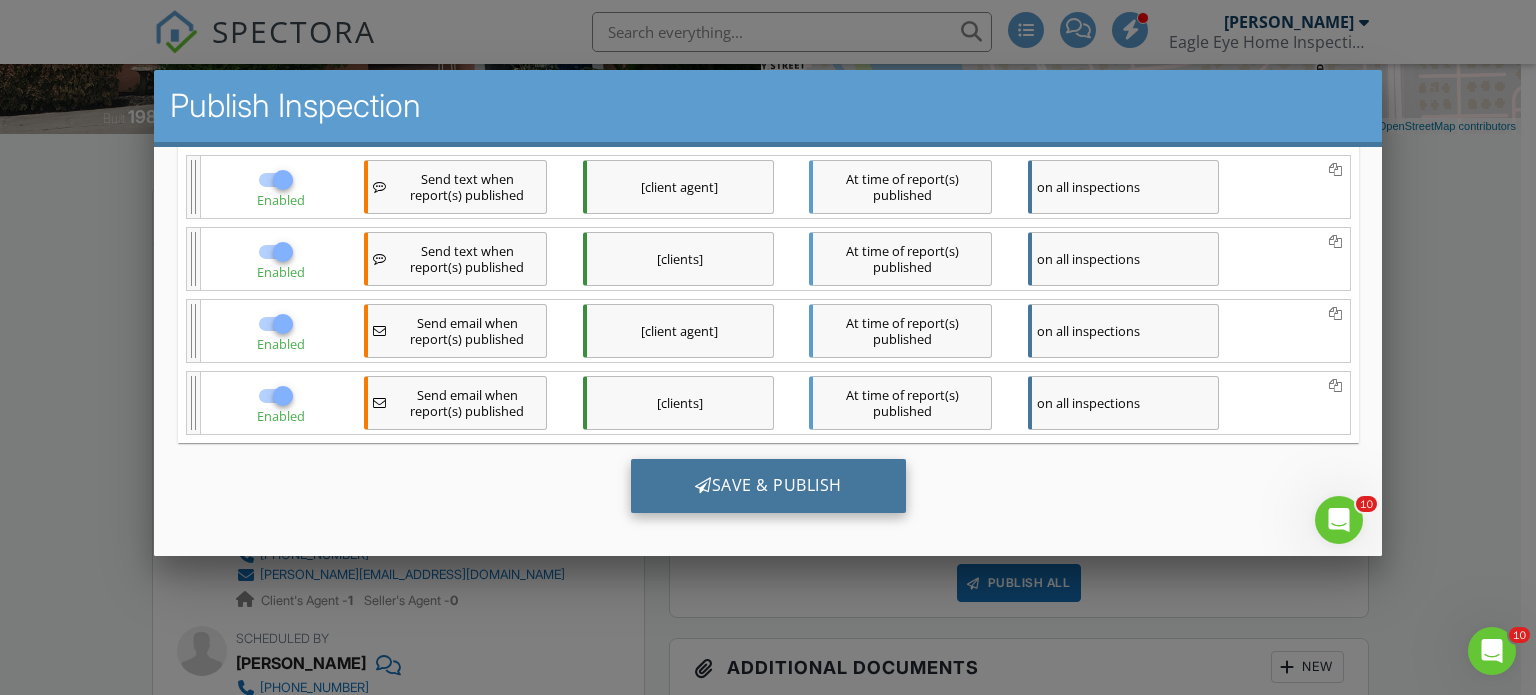 click on "Save & Publish" at bounding box center [767, 485] 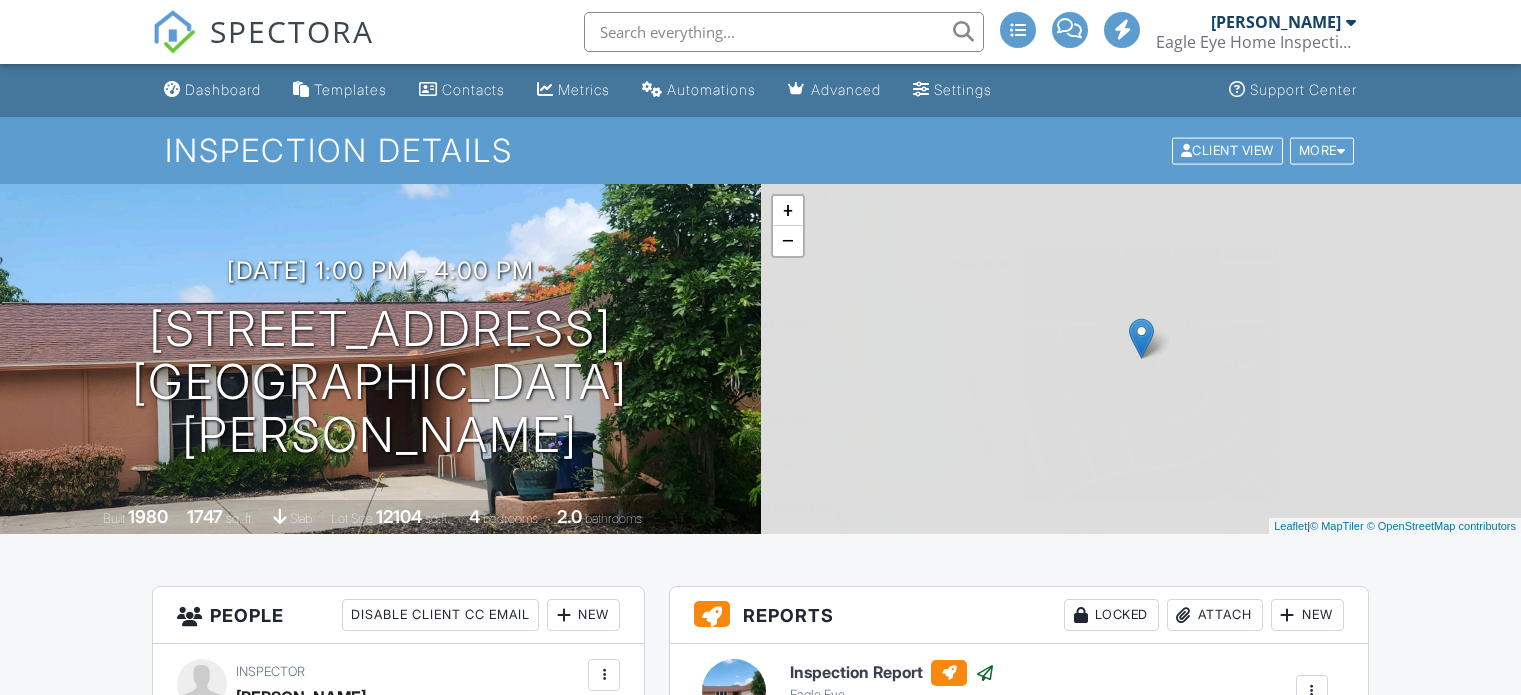 scroll, scrollTop: 0, scrollLeft: 0, axis: both 